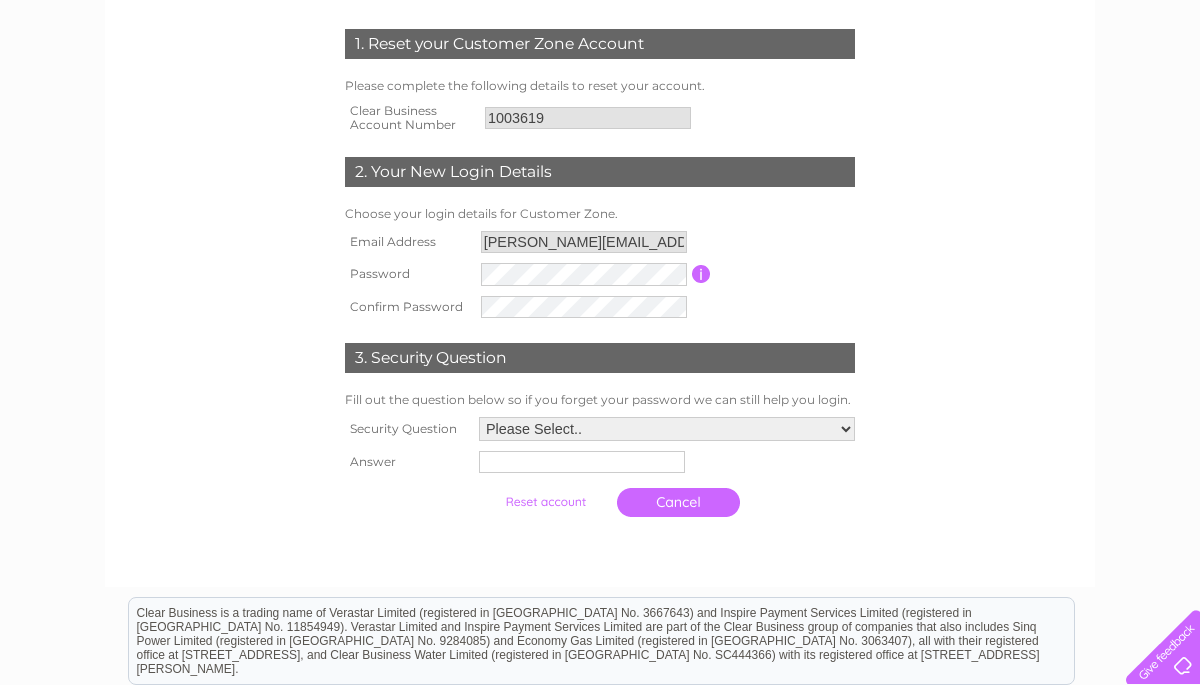 scroll, scrollTop: 281, scrollLeft: 0, axis: vertical 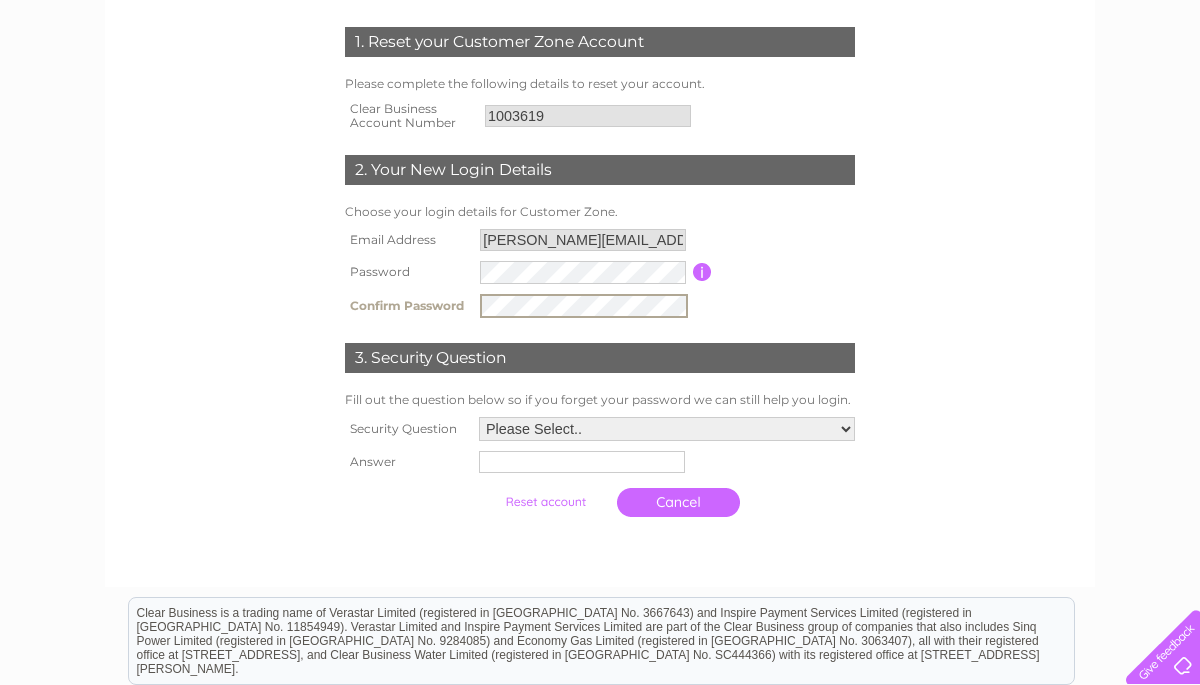 click on "Please Select..
In what town or city was your first job?
In what town or city did you meet your spouse/partner?
In what town or city did your mother and father meet?
What street did you live on as a child?
What was the name of your first pet?
Who was your childhood hero?" at bounding box center (667, 429) 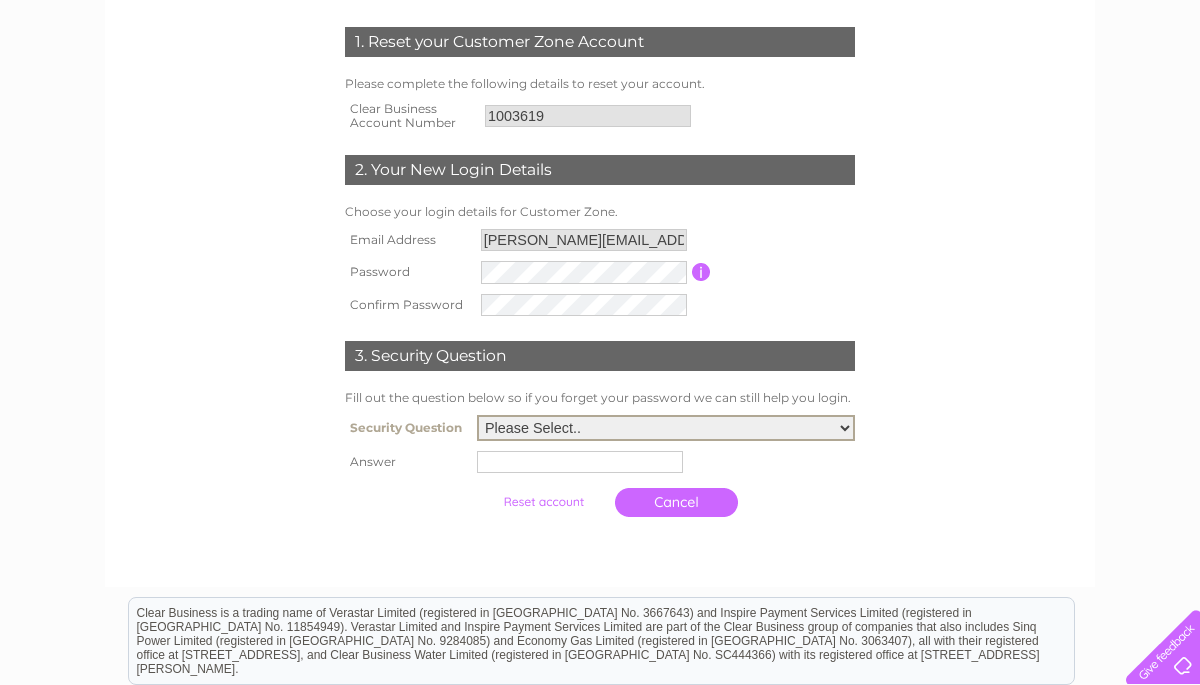 select on "5" 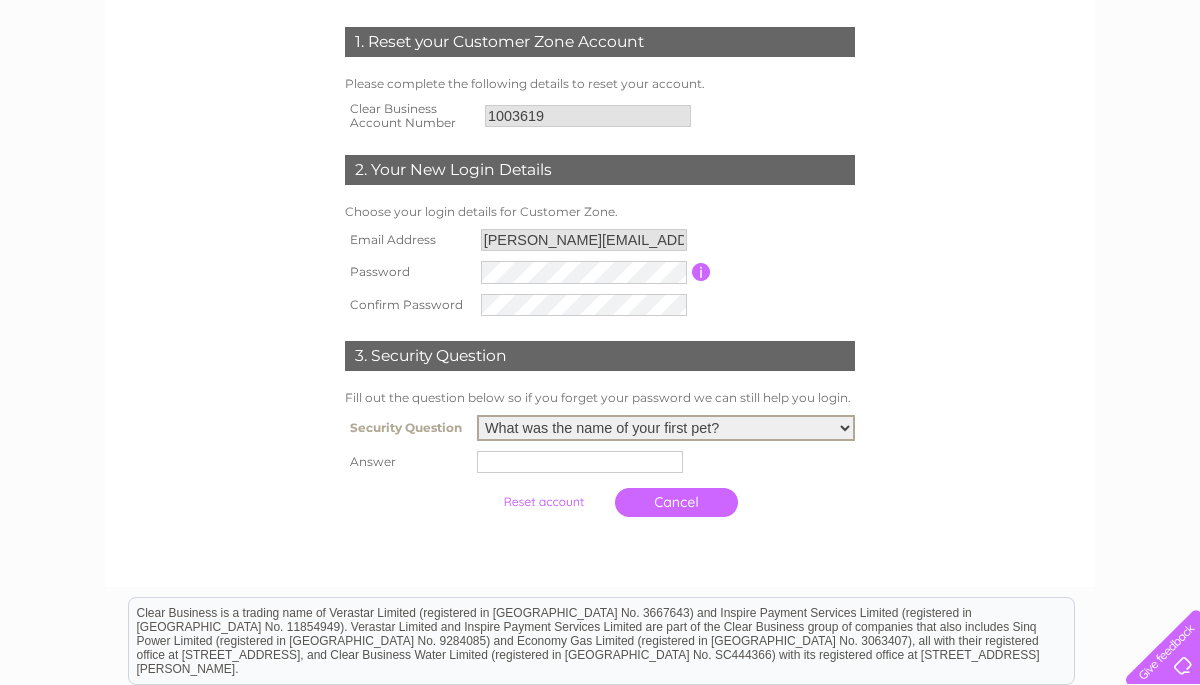 click at bounding box center (580, 462) 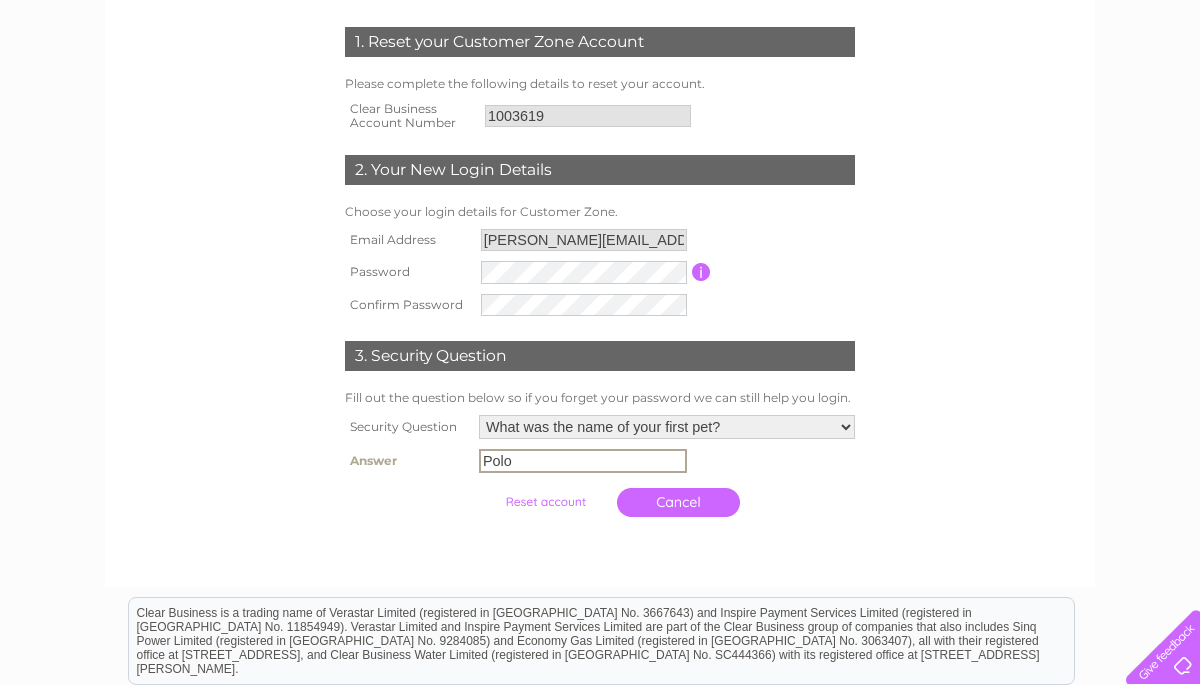 type on "Polo" 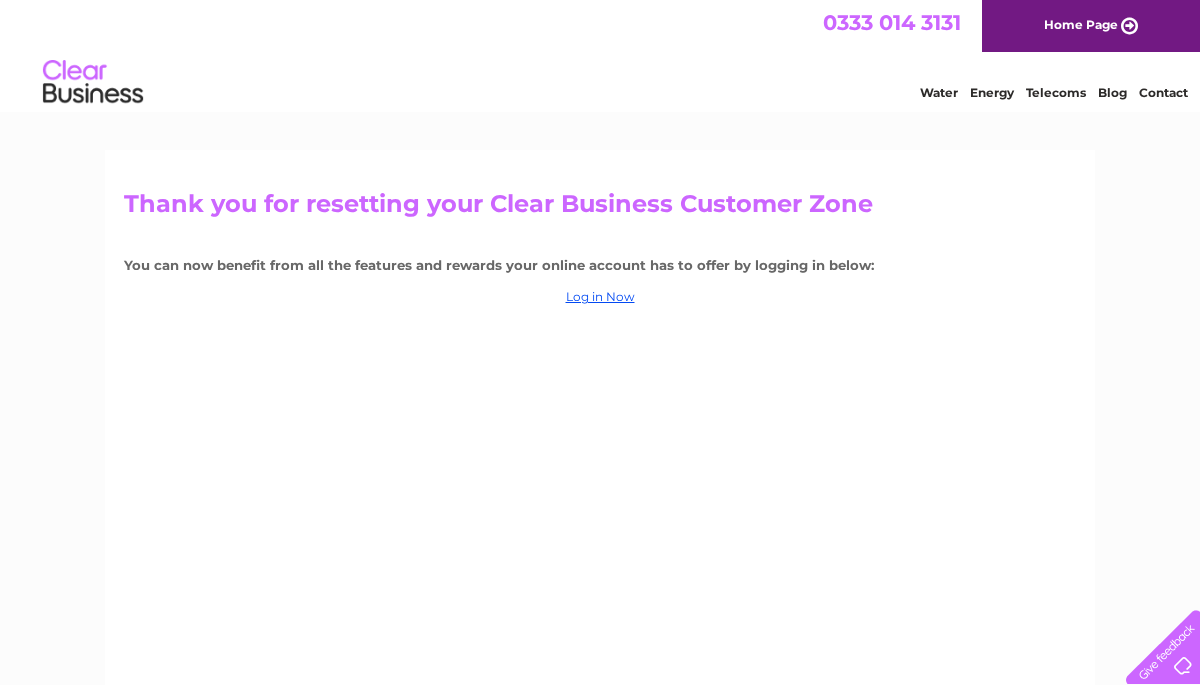 scroll, scrollTop: 0, scrollLeft: 0, axis: both 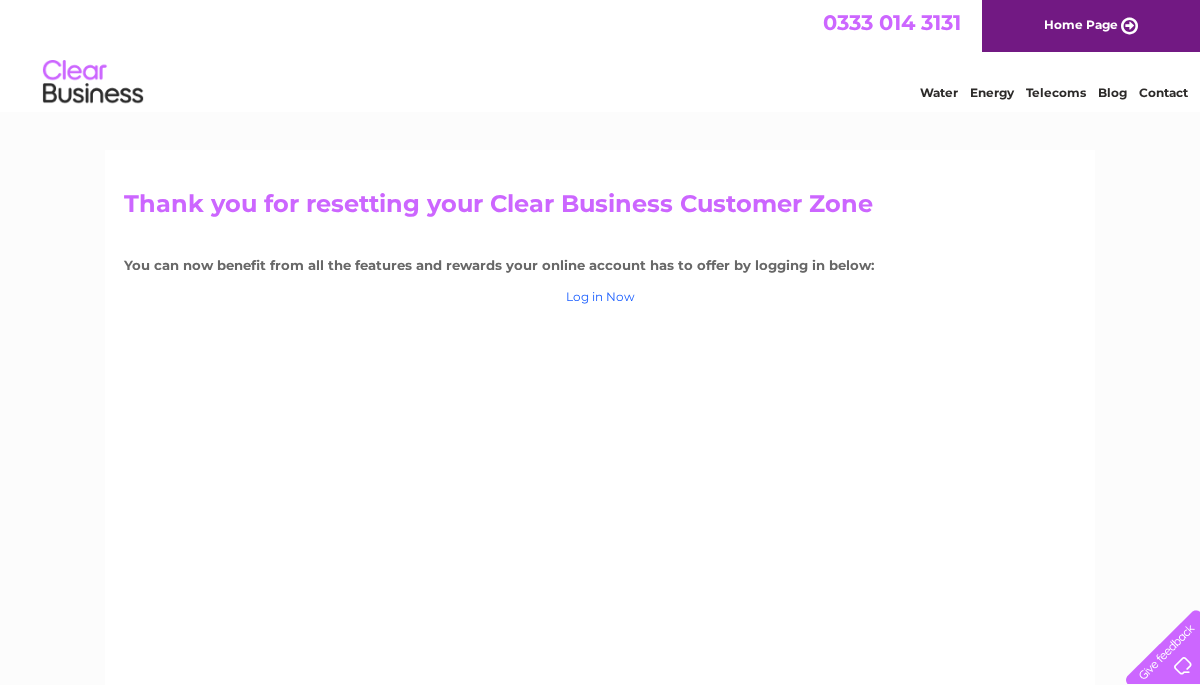 click on "Log in Now" at bounding box center [600, 296] 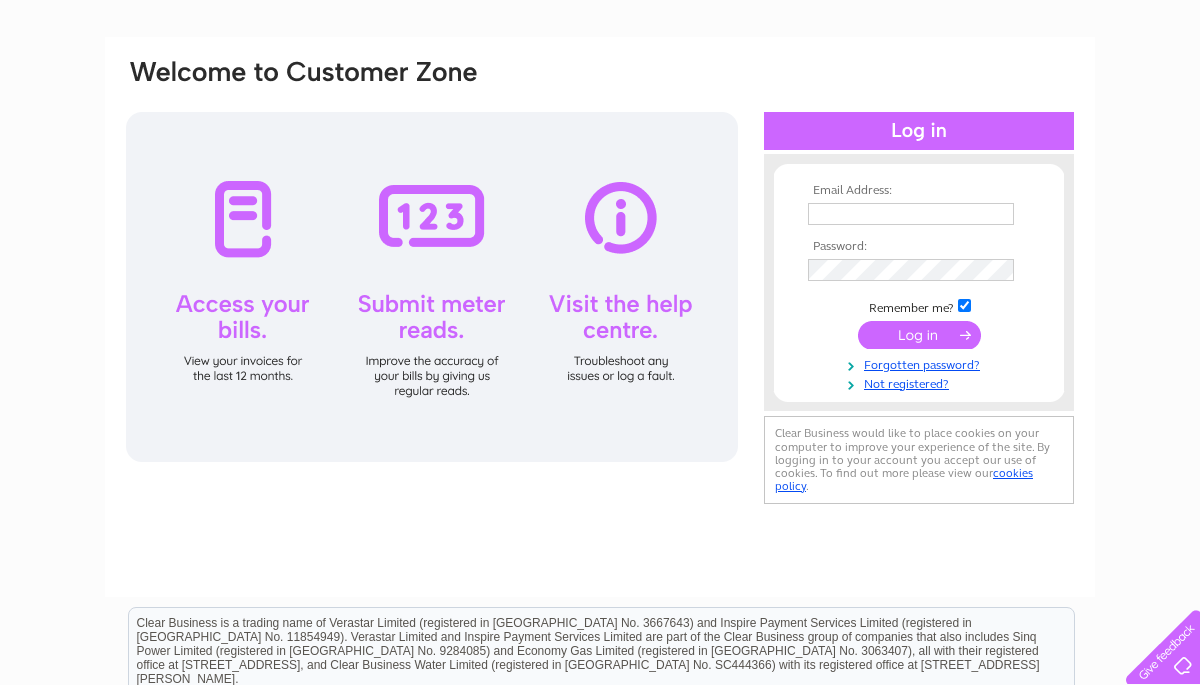 scroll, scrollTop: 117, scrollLeft: 0, axis: vertical 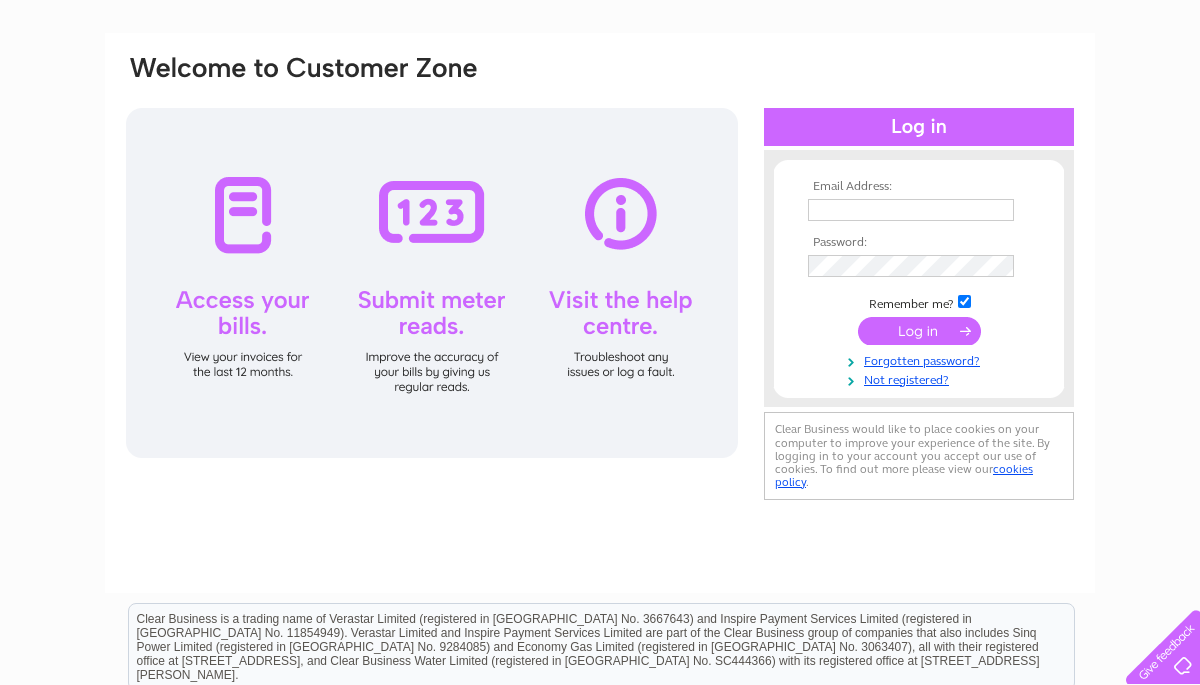 type on "[PERSON_NAME][EMAIL_ADDRESS][PERSON_NAME][DOMAIN_NAME]" 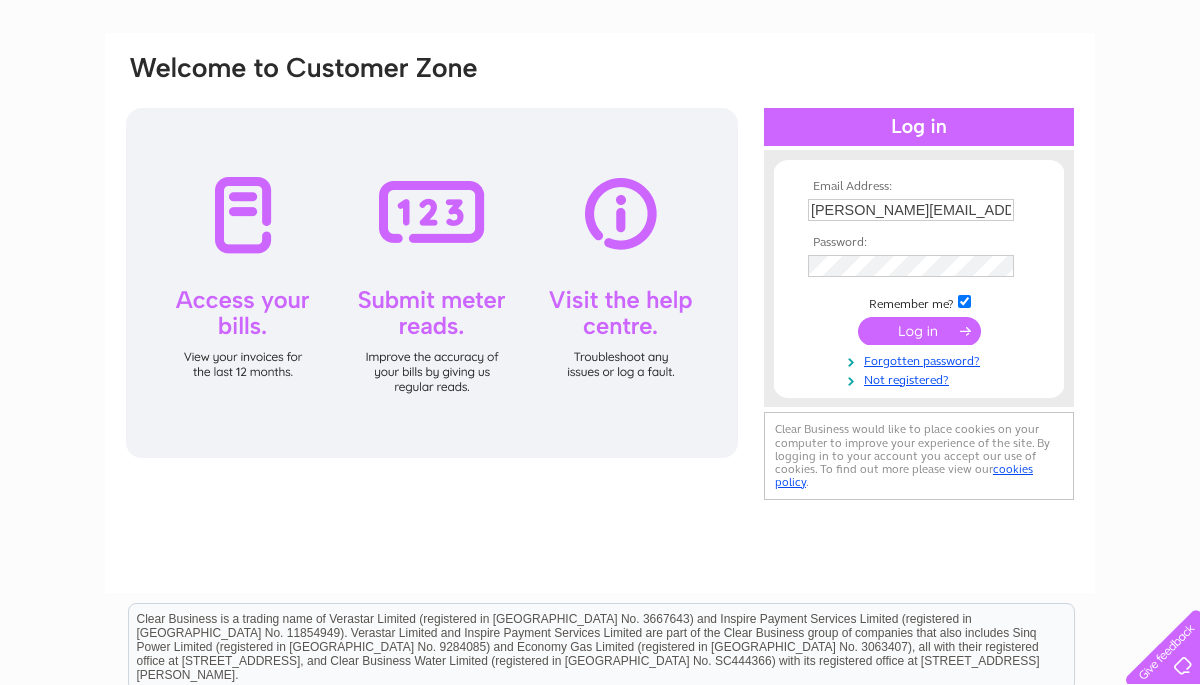 click at bounding box center [919, 331] 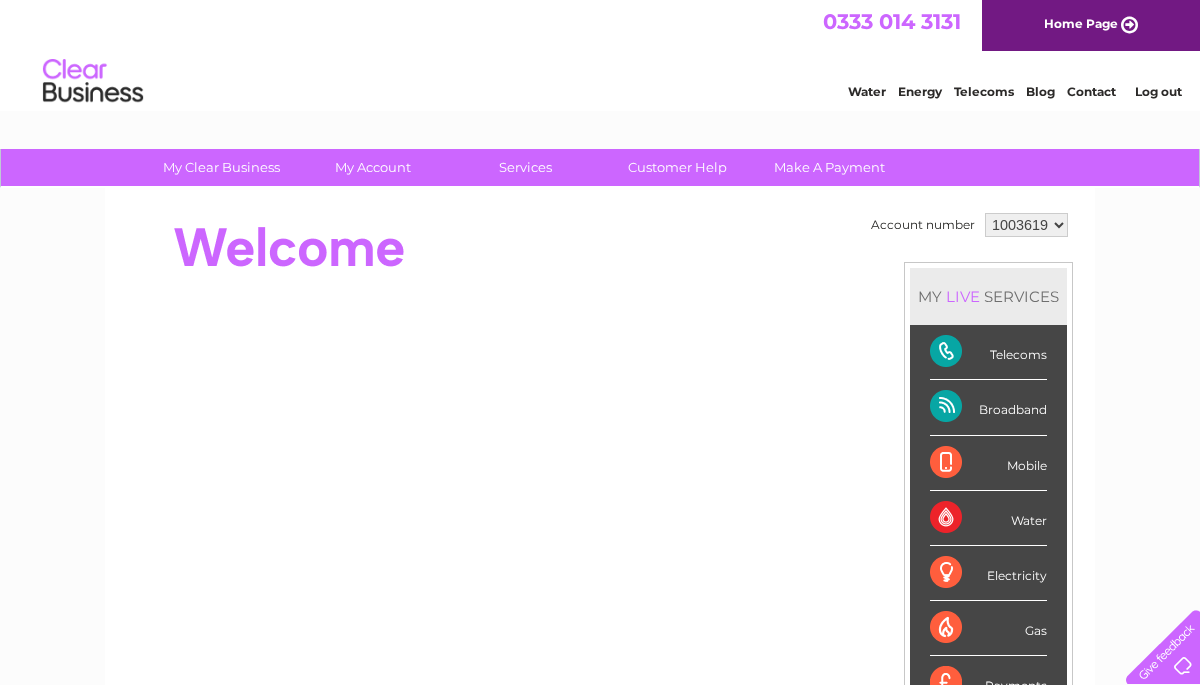 scroll, scrollTop: 0, scrollLeft: 0, axis: both 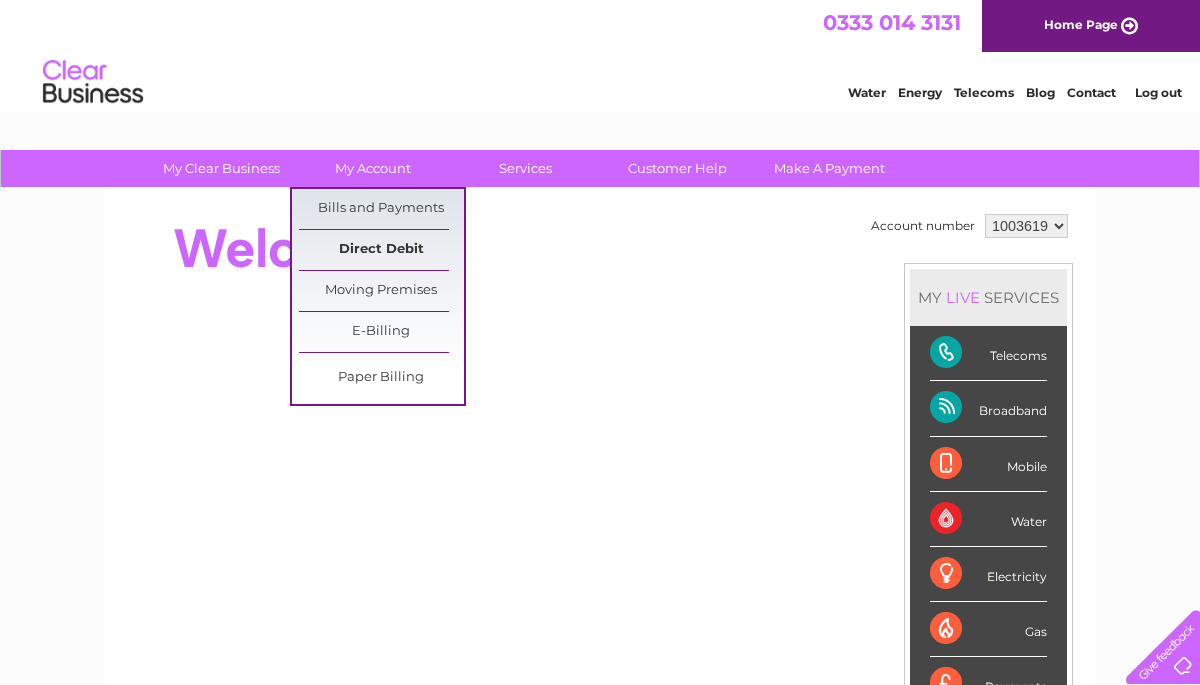 click on "Direct Debit" at bounding box center [381, 250] 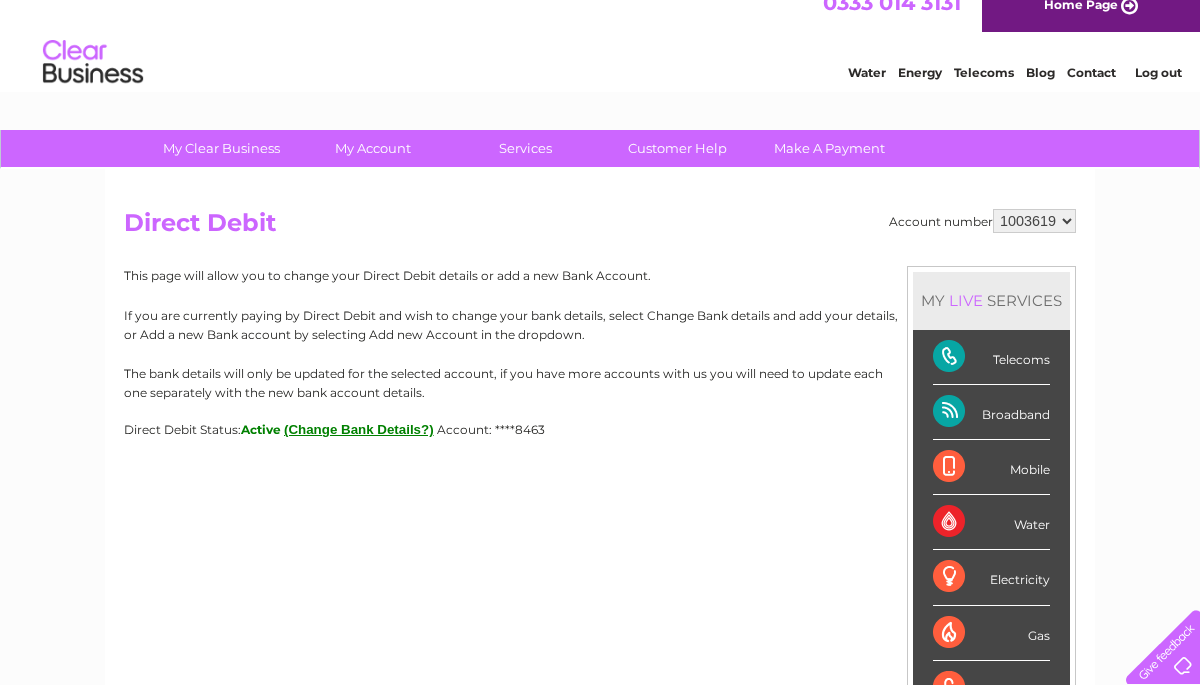 scroll, scrollTop: 0, scrollLeft: 0, axis: both 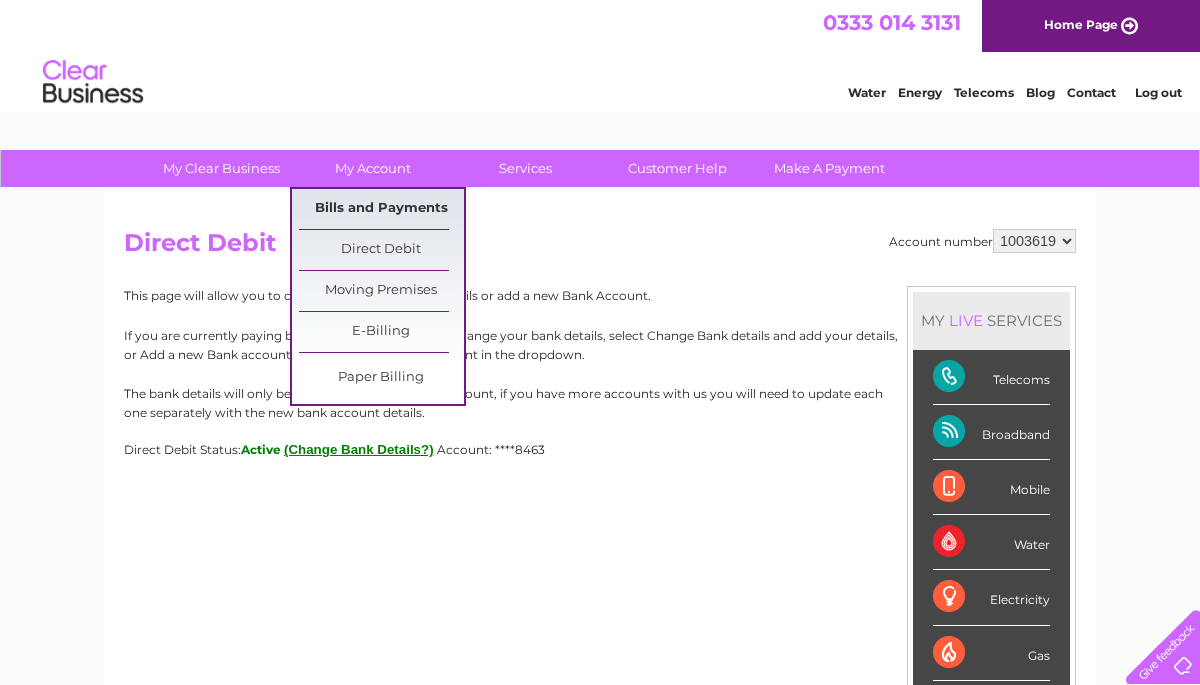 click on "Bills and Payments" at bounding box center (381, 209) 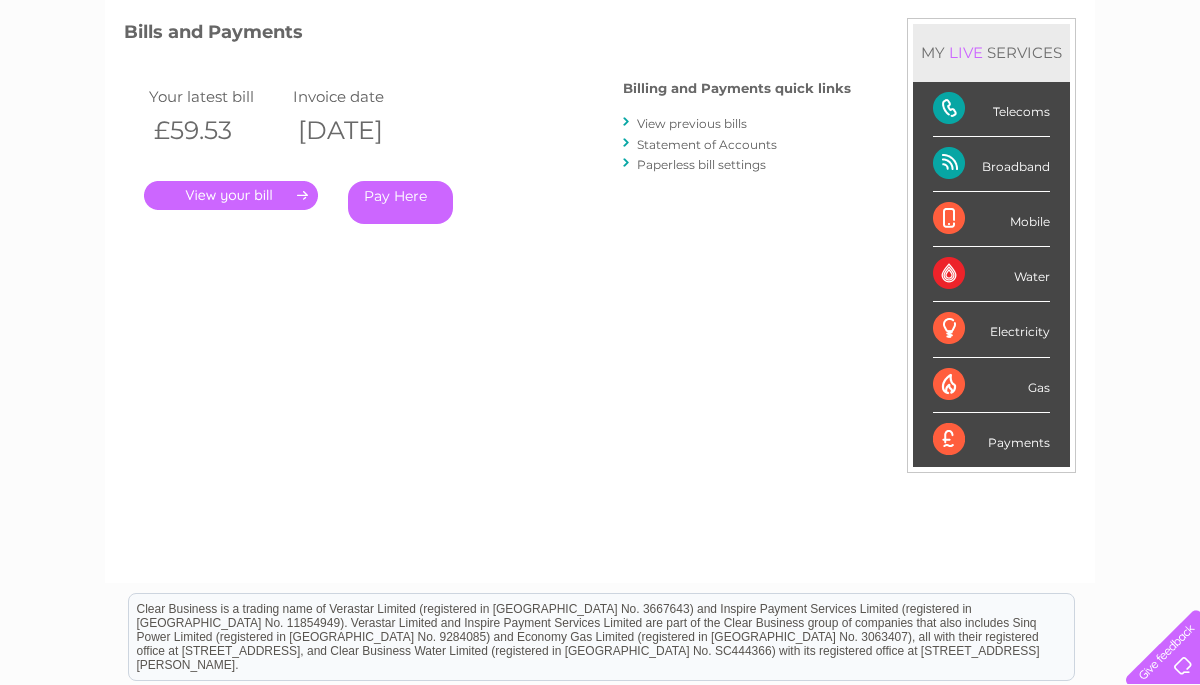 scroll, scrollTop: 260, scrollLeft: 0, axis: vertical 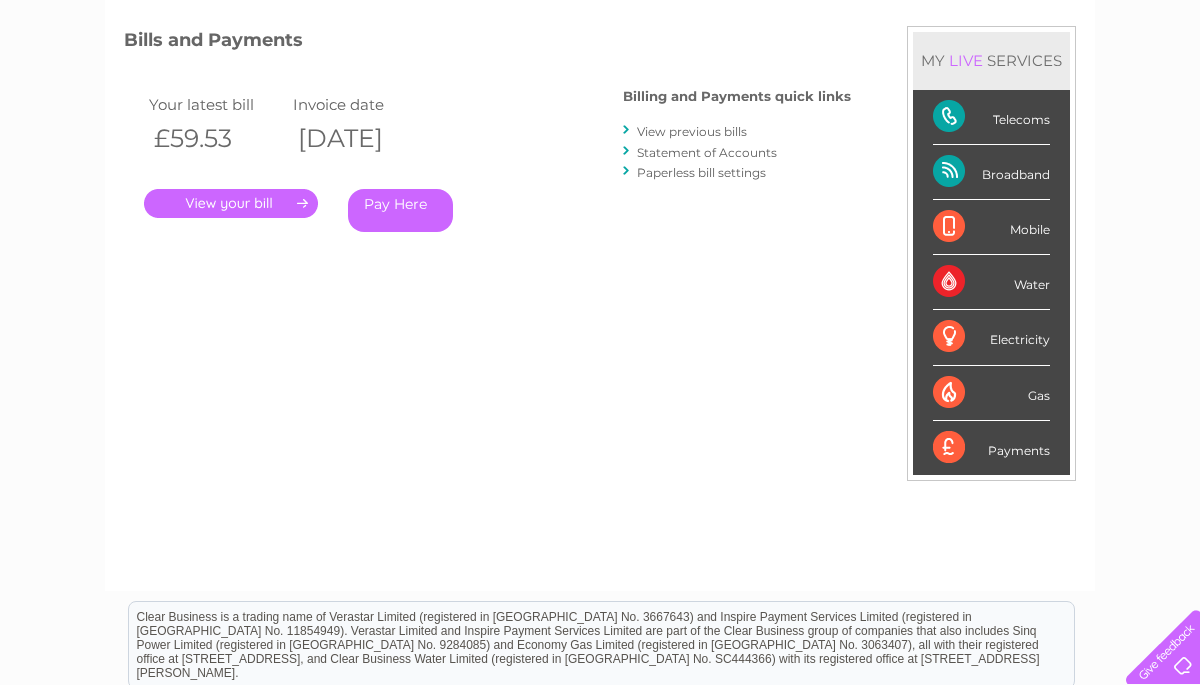 click on "." at bounding box center (231, 203) 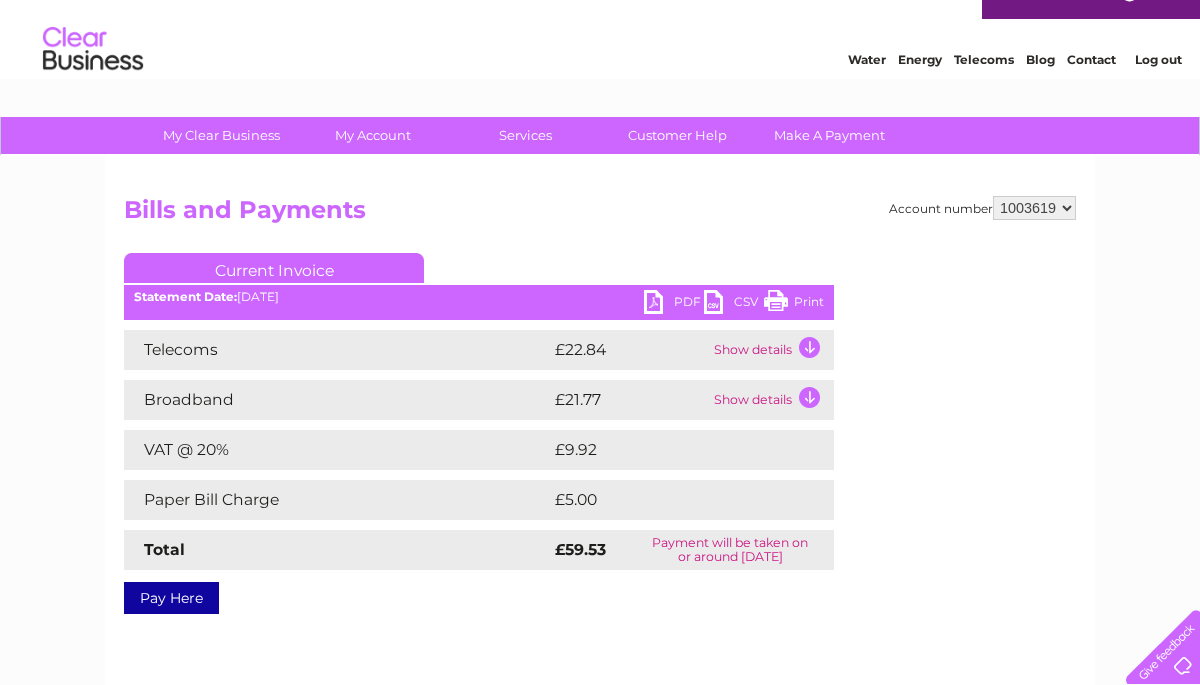 scroll, scrollTop: 0, scrollLeft: 0, axis: both 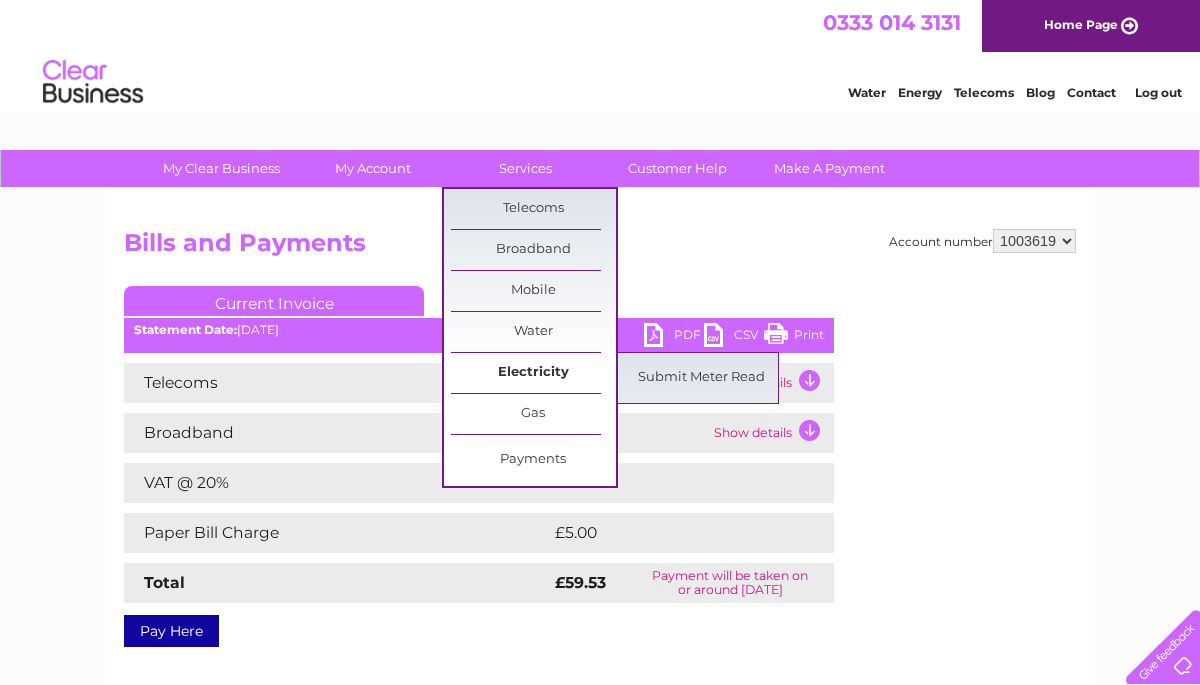 click on "Electricity" at bounding box center [533, 373] 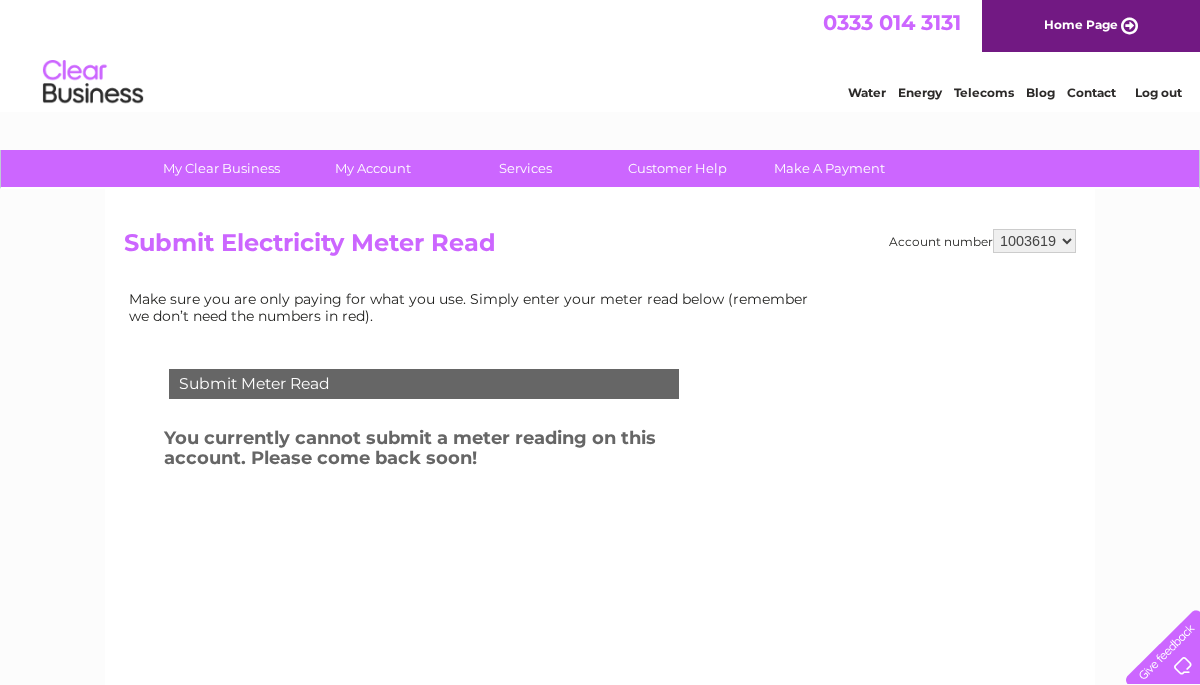 scroll, scrollTop: 0, scrollLeft: 0, axis: both 